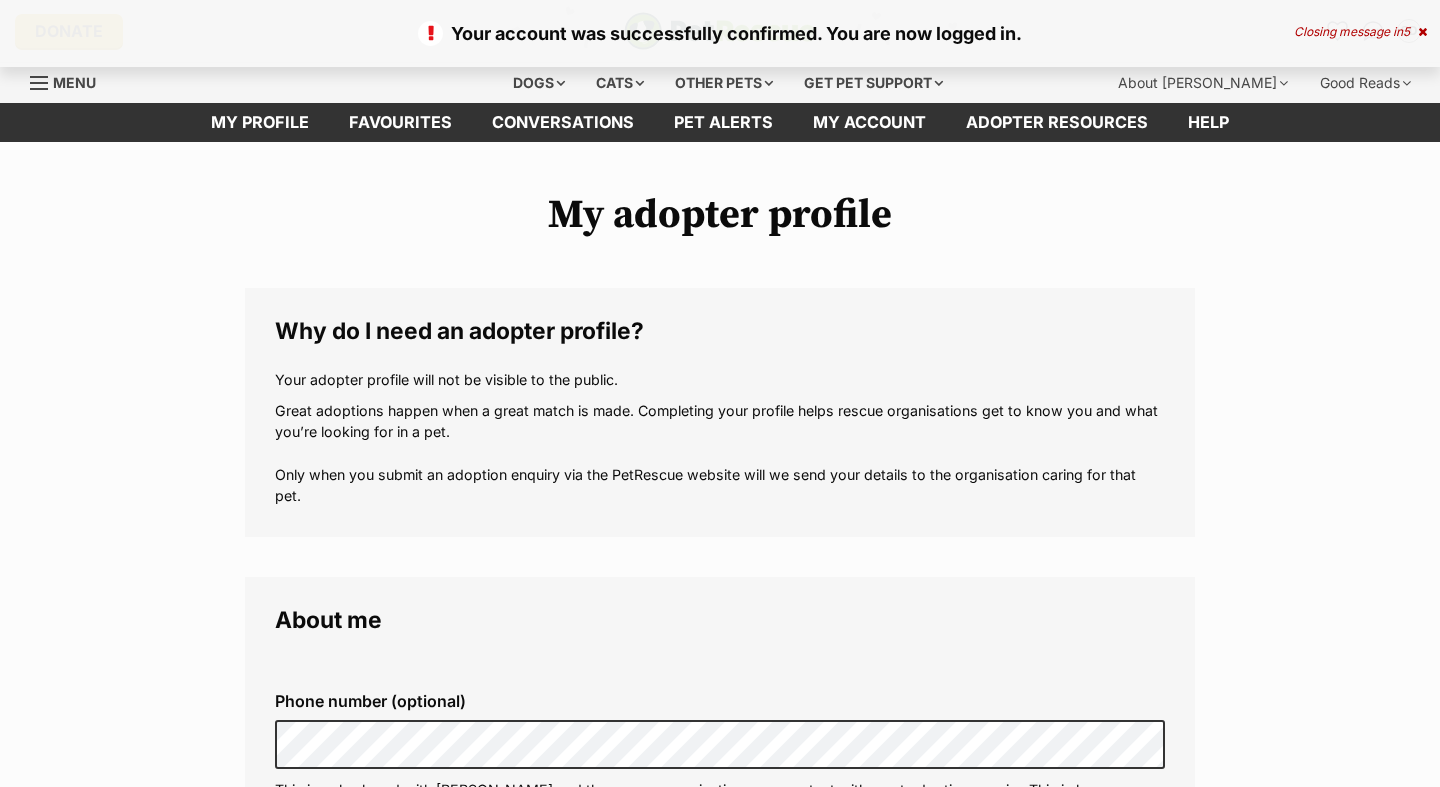 scroll, scrollTop: 0, scrollLeft: 0, axis: both 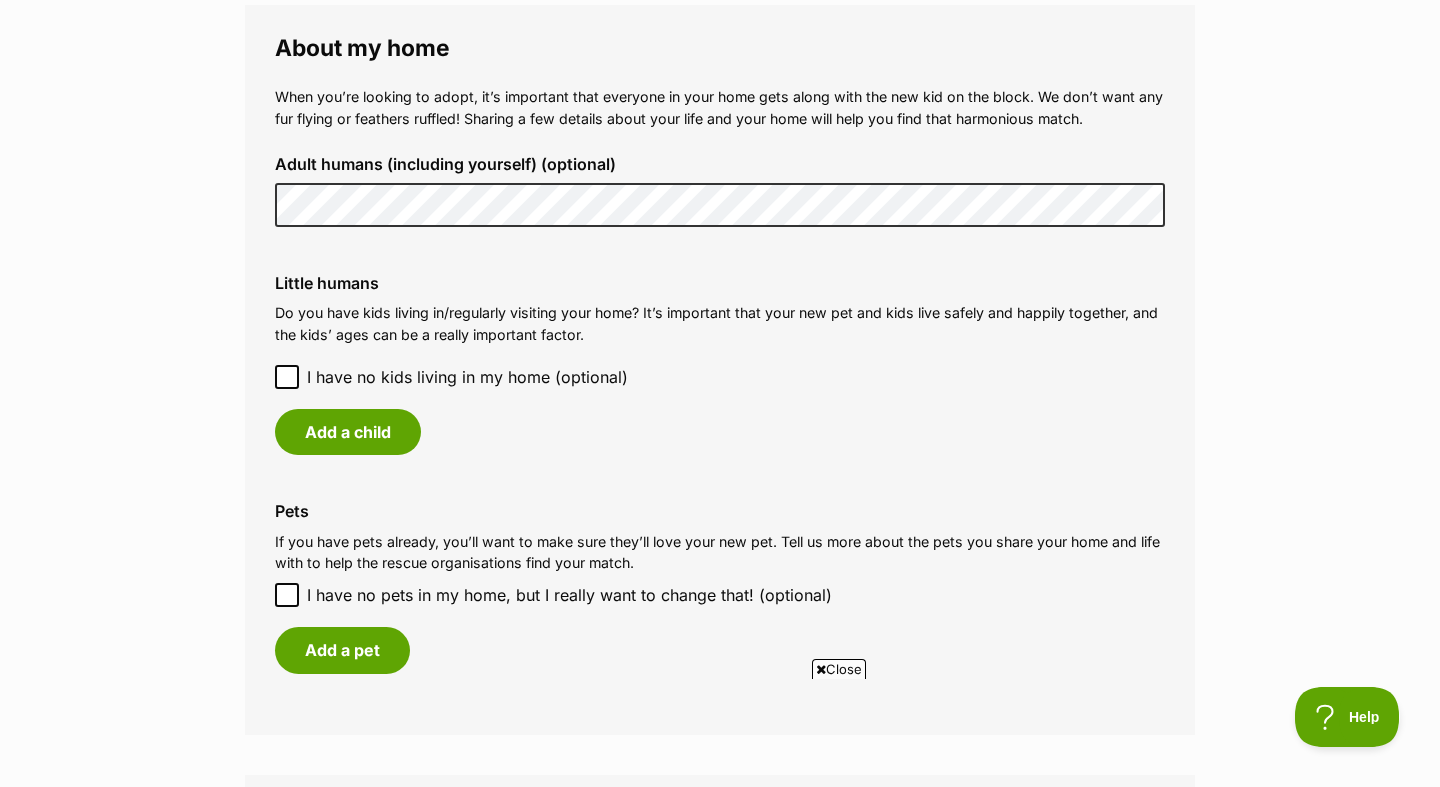 click 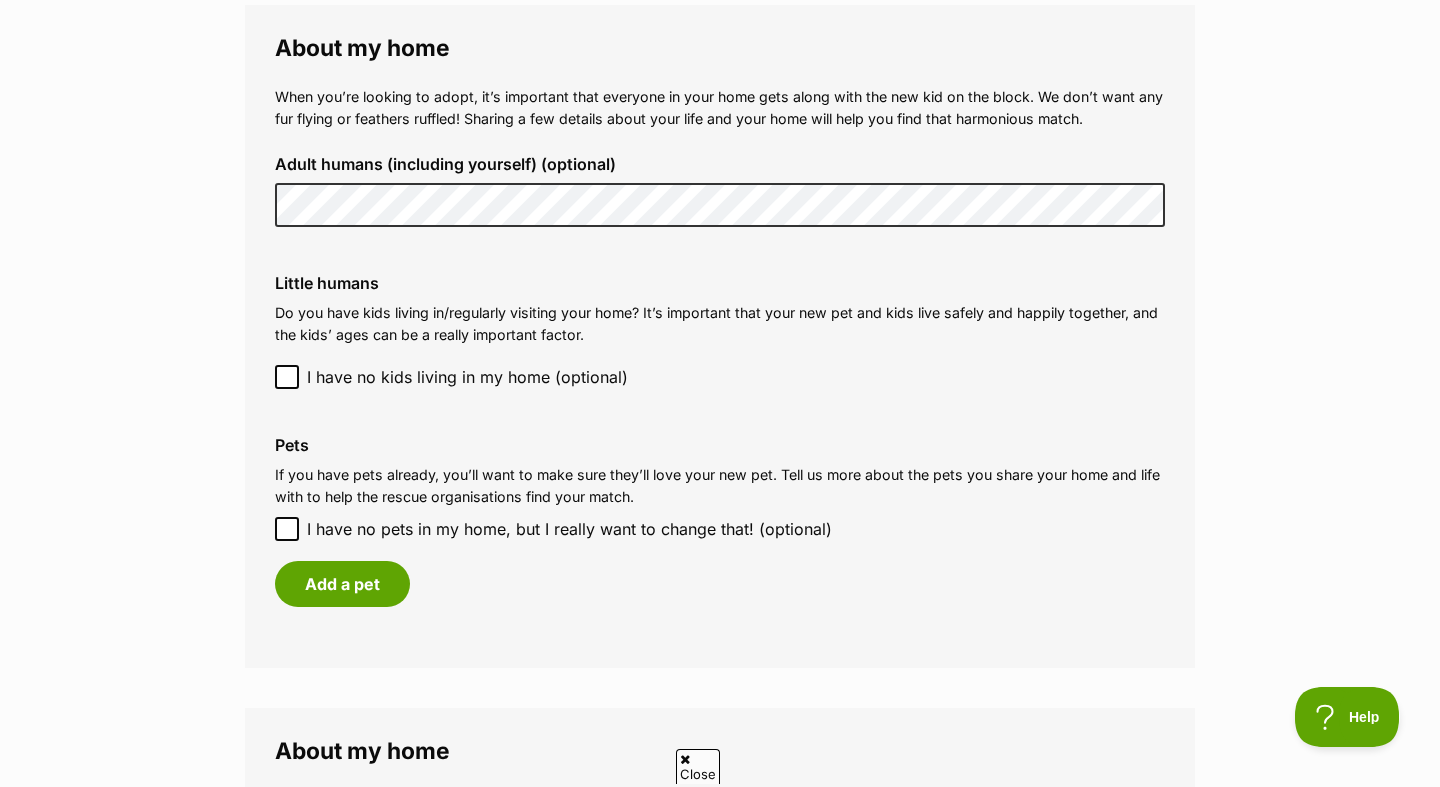 click 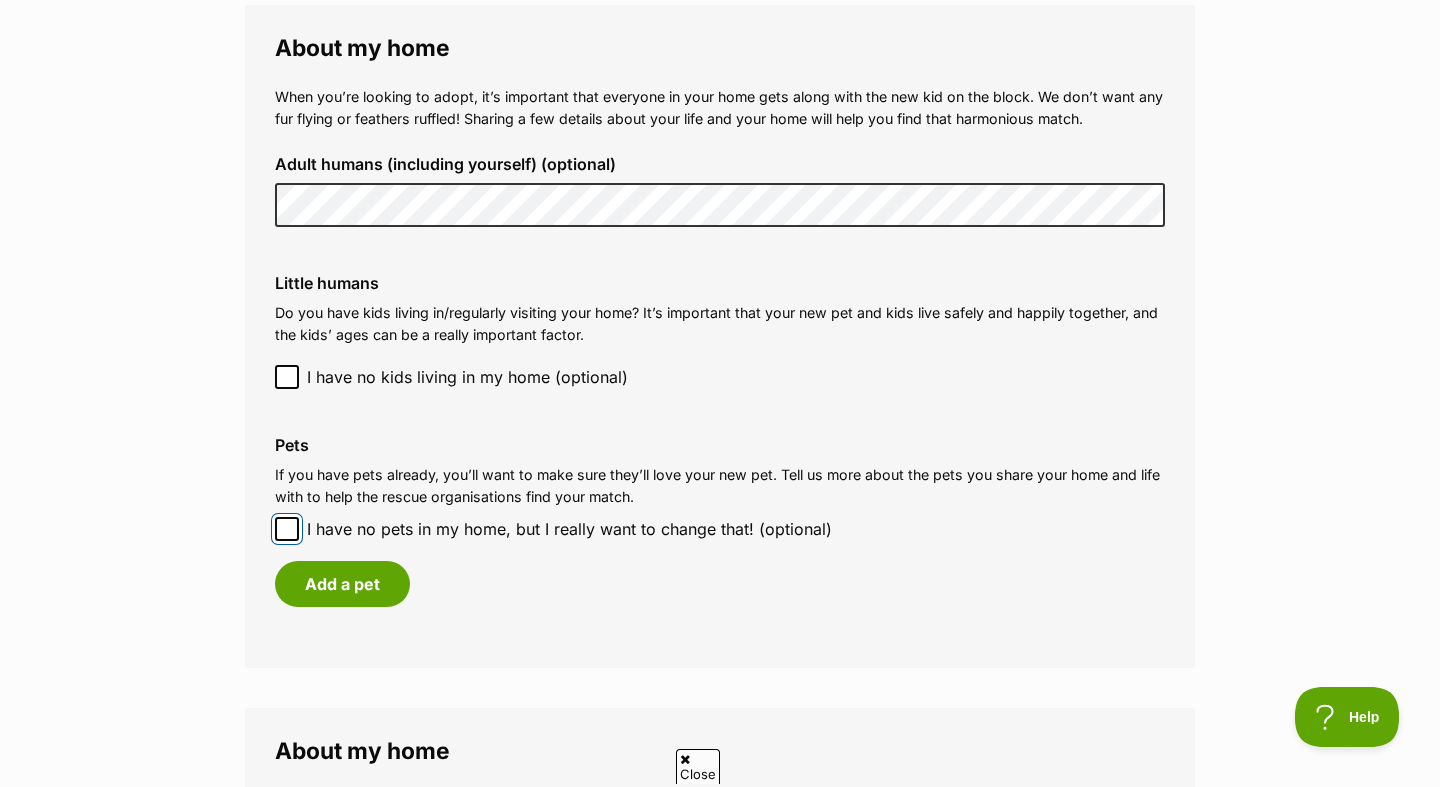 click on "I have no pets in my home, but I really want to change that! (optional)" at bounding box center (287, 529) 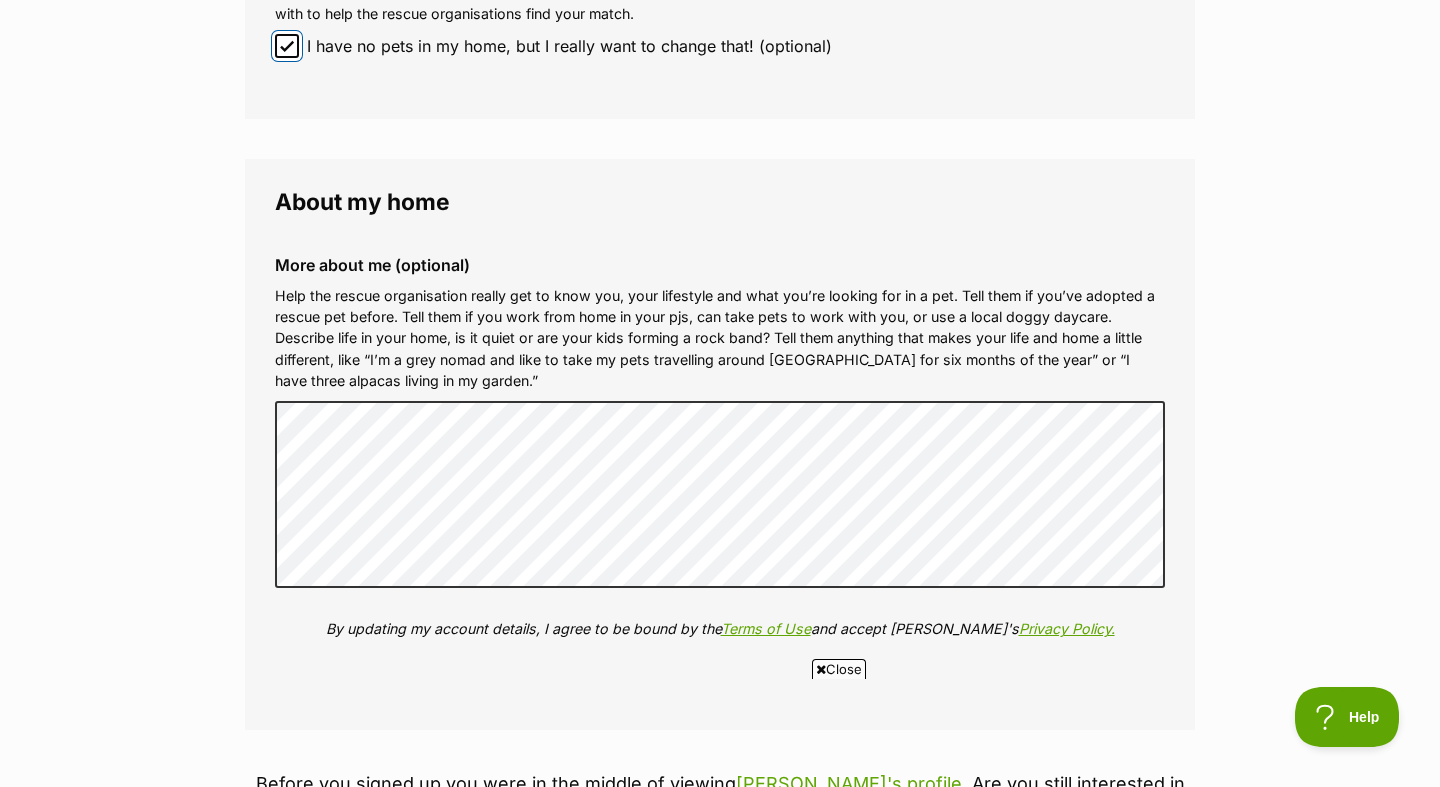 scroll, scrollTop: 1958, scrollLeft: 0, axis: vertical 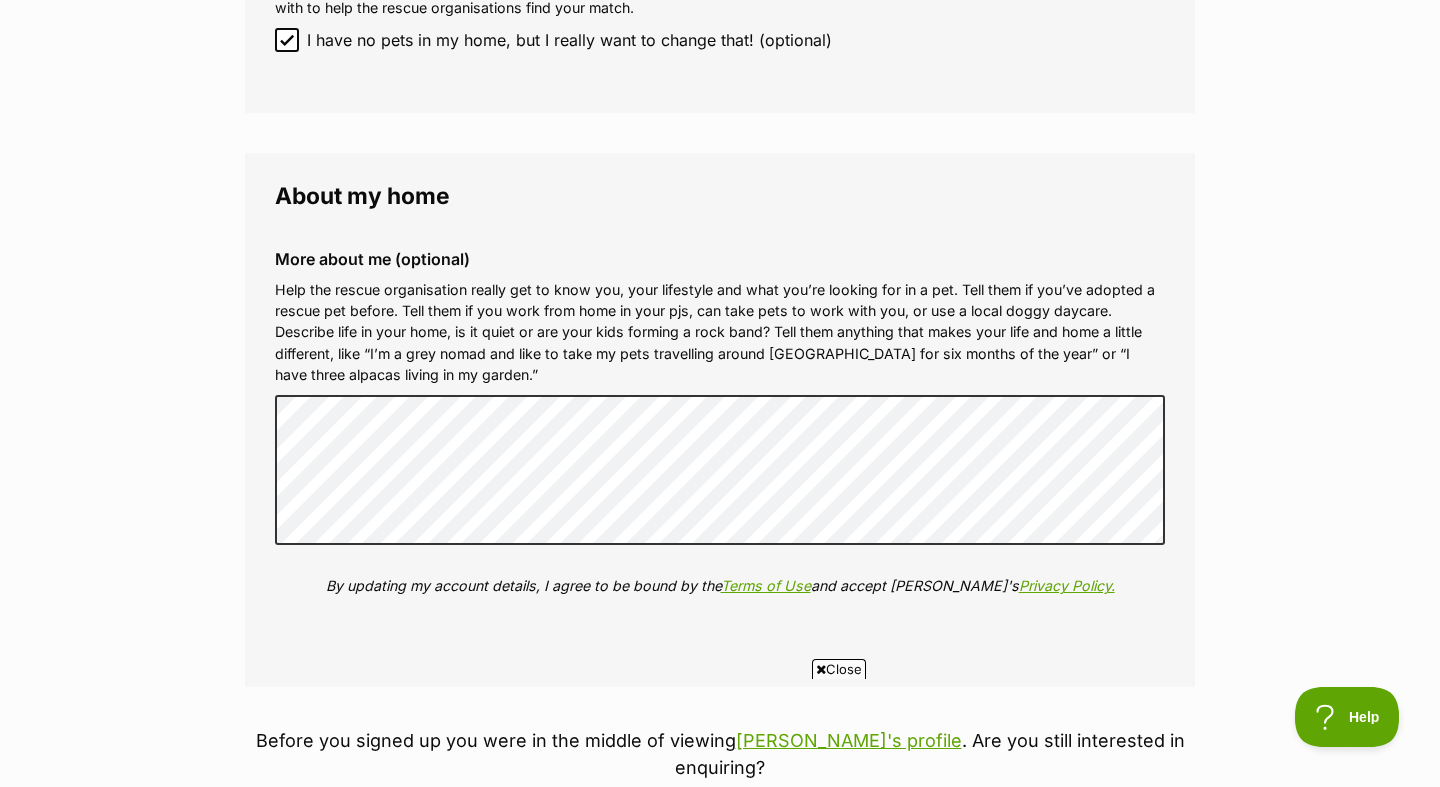 click on "Help the rescue organisation really get to know you, your lifestyle and what you’re looking for in a pet. Tell them if you’ve adopted a rescue pet before. Tell them if you work from home in your pjs, can take pets to work with you, or use a local doggy daycare. Describe life in your home, is it quiet or are your kids forming a rock band? Tell them anything that makes your life and home a little different, like “I’m a grey nomad and like to take my pets travelling around [GEOGRAPHIC_DATA] for six months of the year” or “I have three alpacas living in my garden.”" at bounding box center (720, 332) 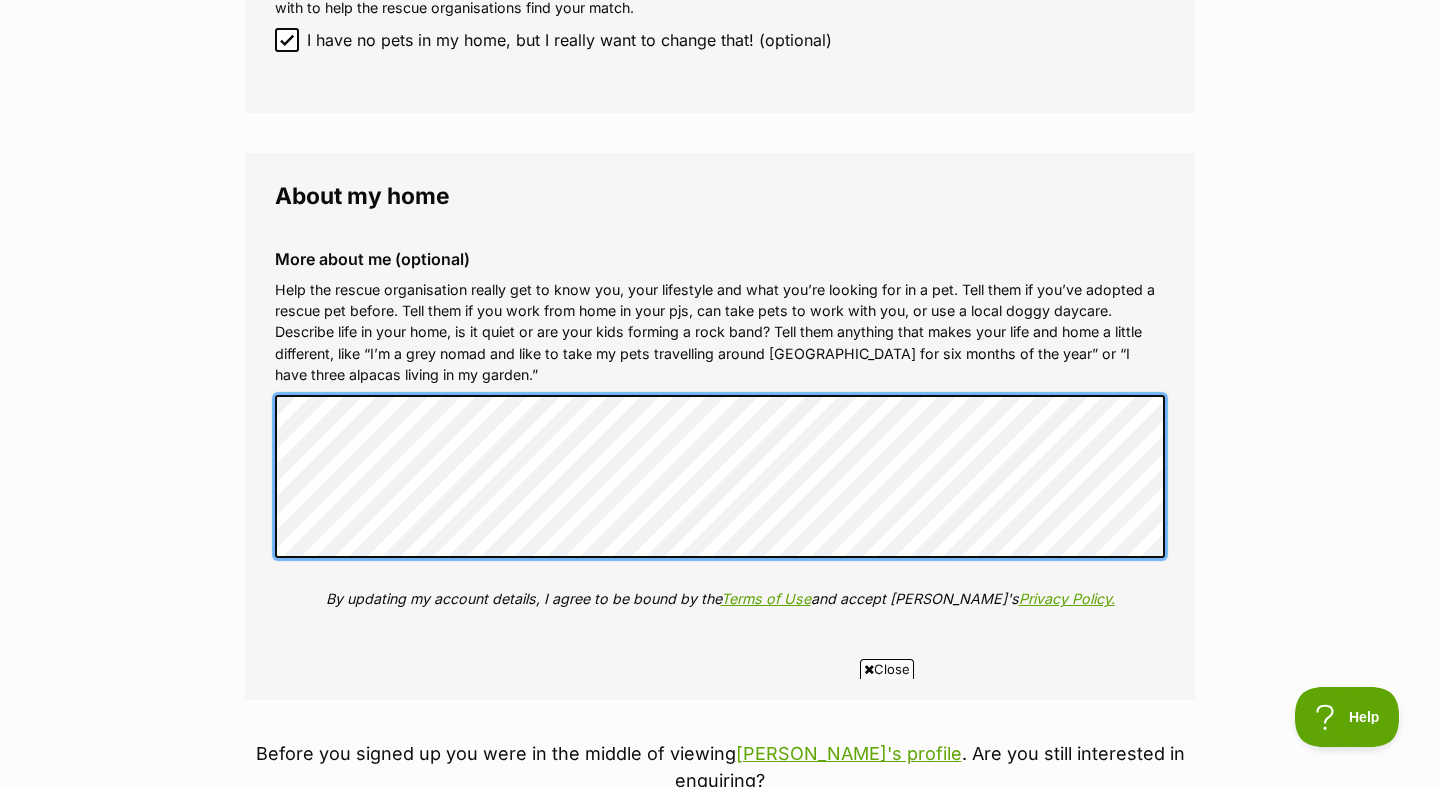scroll, scrollTop: 0, scrollLeft: 0, axis: both 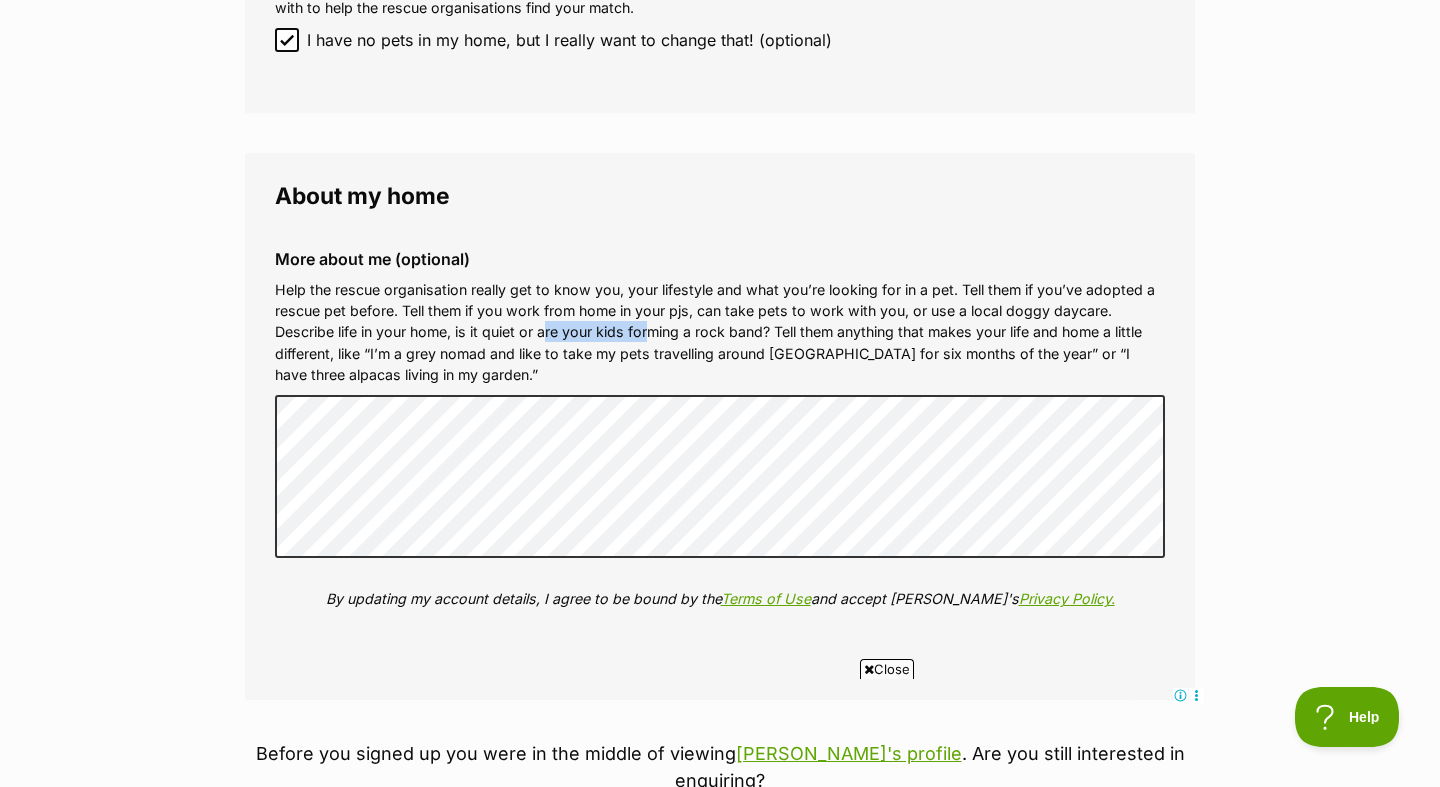drag, startPoint x: 545, startPoint y: 331, endPoint x: 658, endPoint y: 323, distance: 113.28283 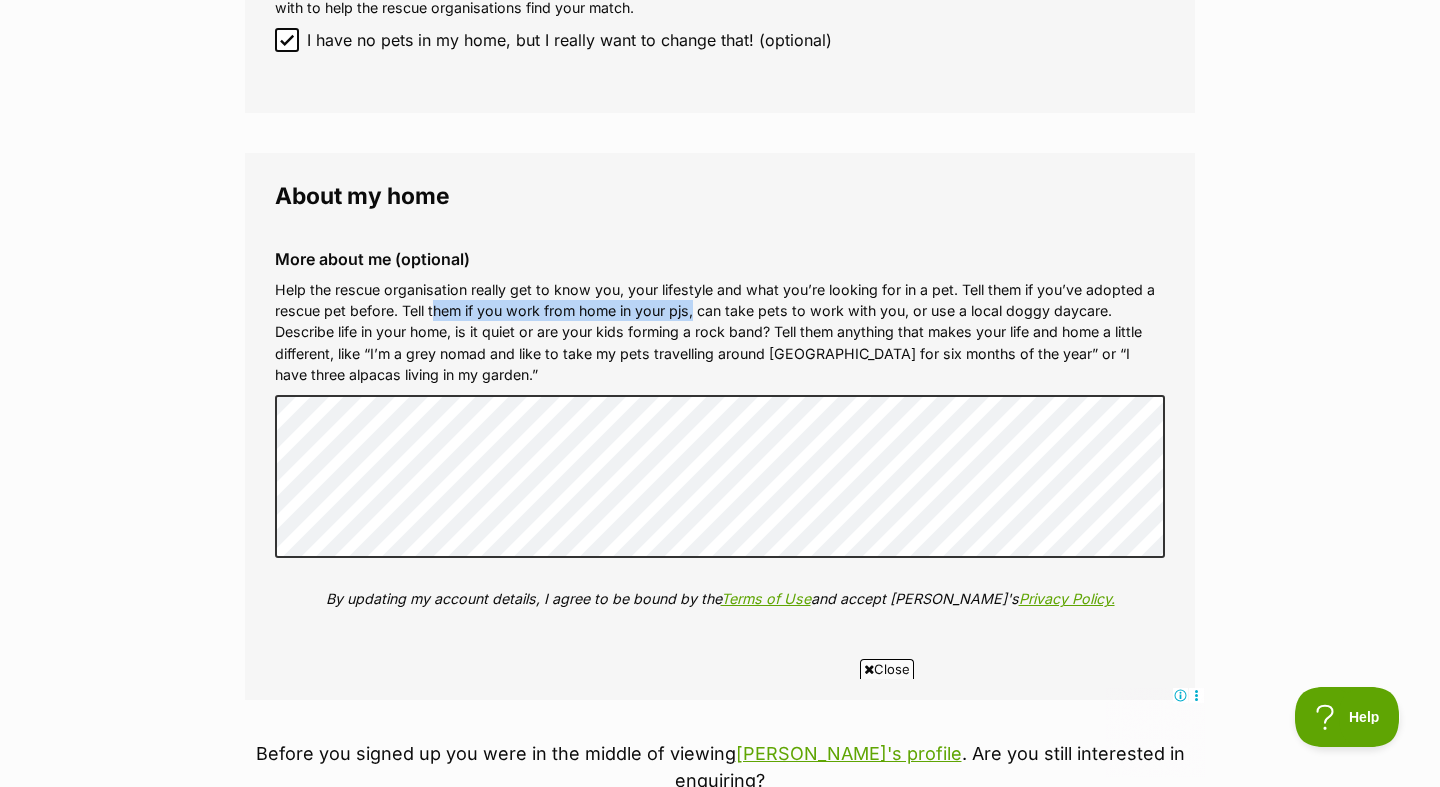 drag, startPoint x: 435, startPoint y: 311, endPoint x: 695, endPoint y: 312, distance: 260.00192 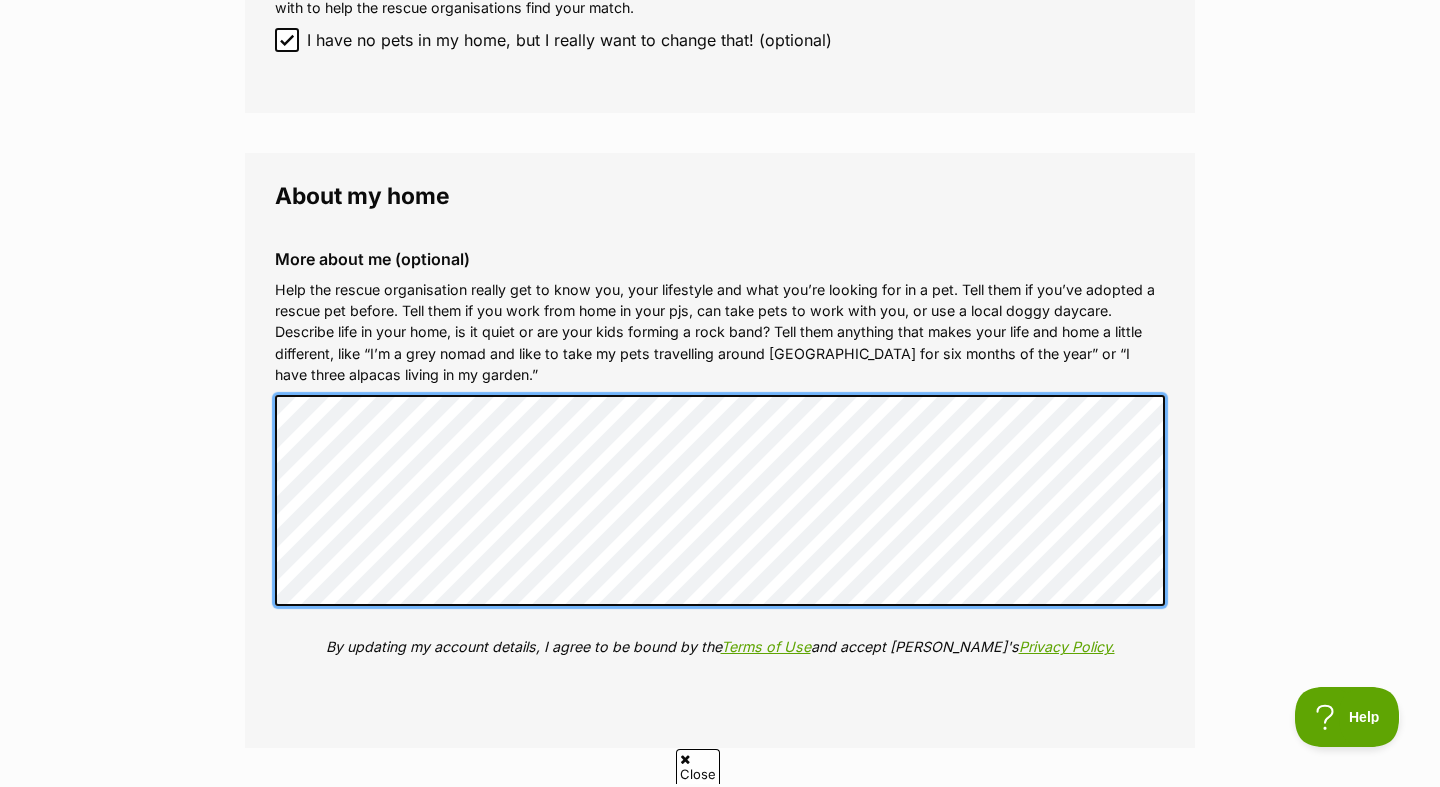 scroll, scrollTop: 0, scrollLeft: 0, axis: both 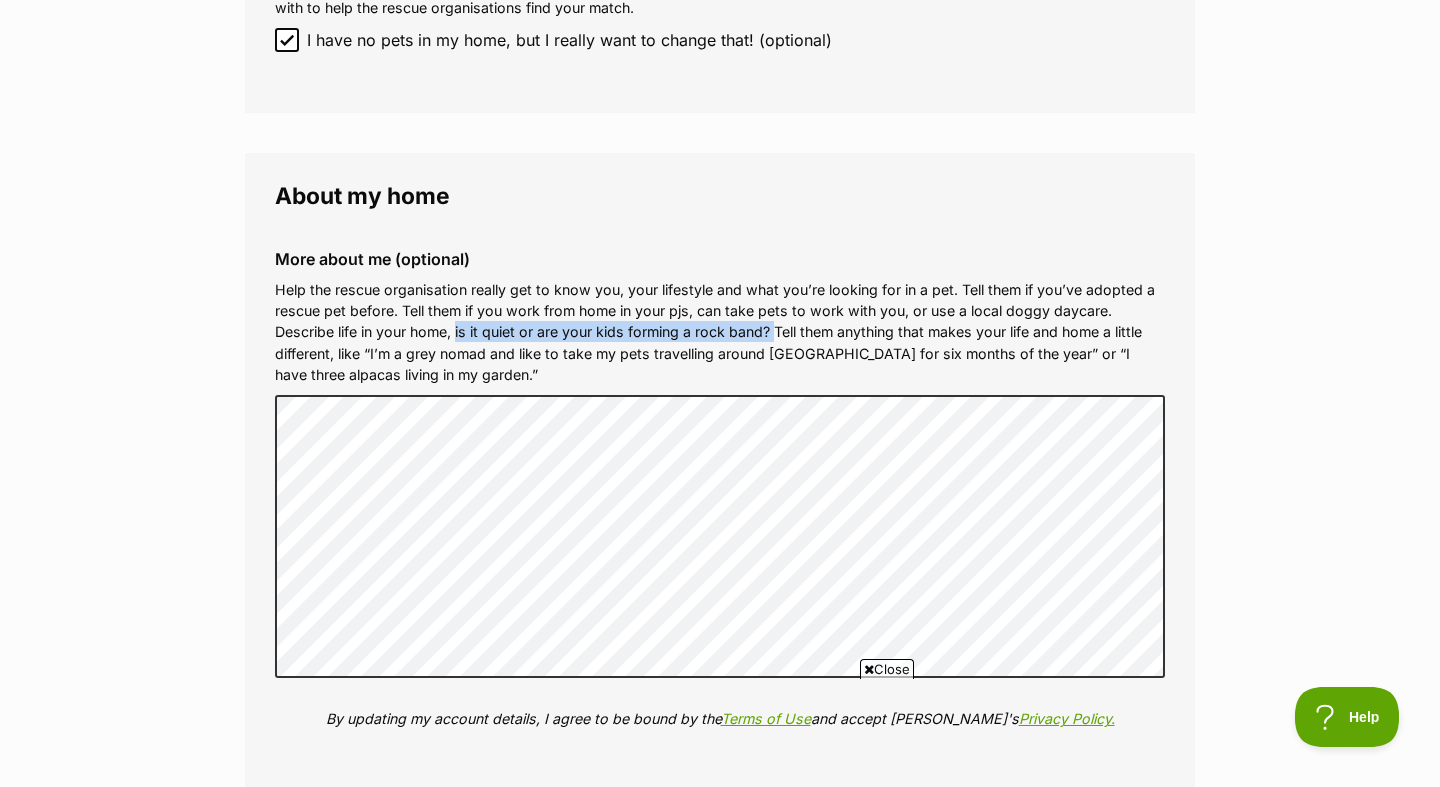 drag, startPoint x: 458, startPoint y: 332, endPoint x: 781, endPoint y: 326, distance: 323.05573 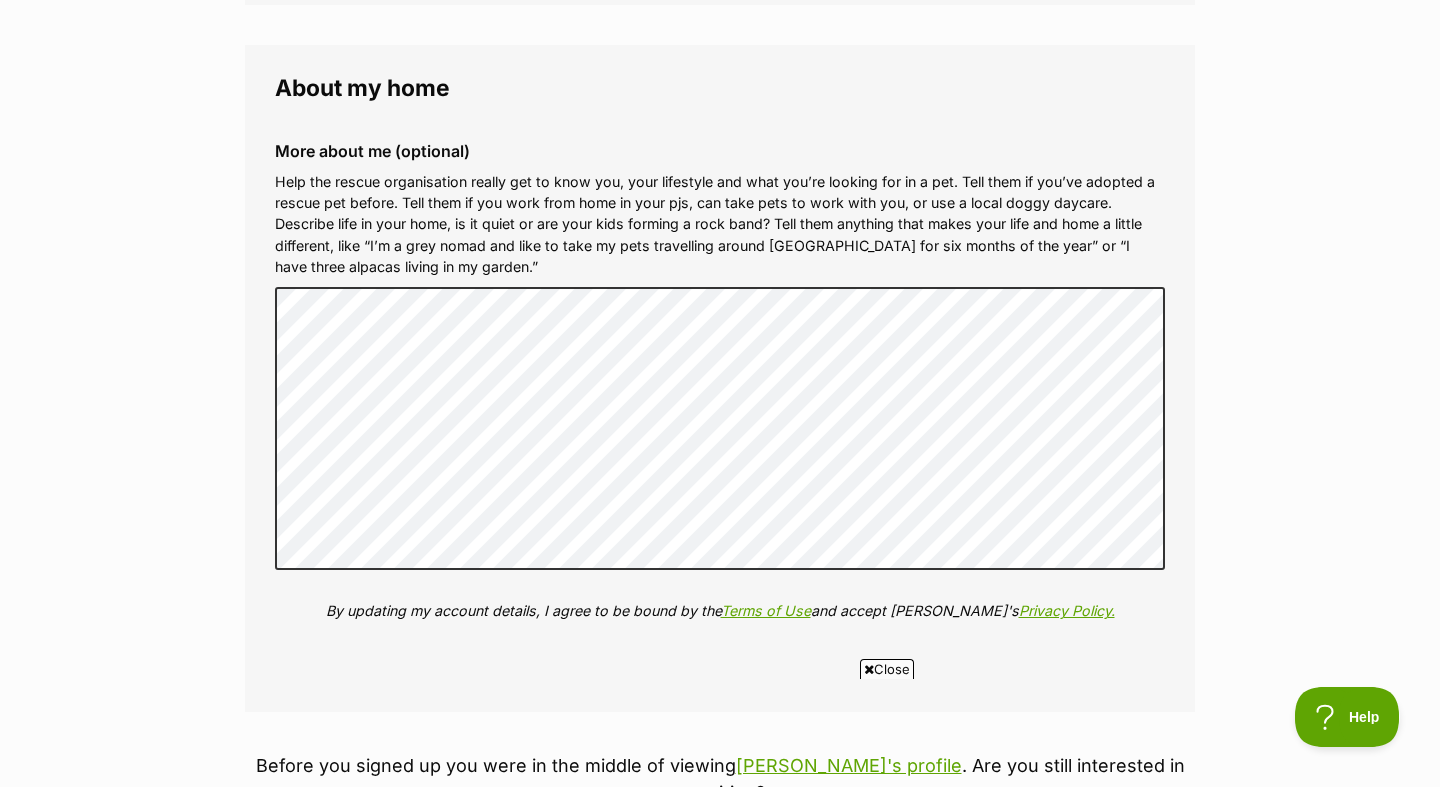 scroll, scrollTop: 2068, scrollLeft: 0, axis: vertical 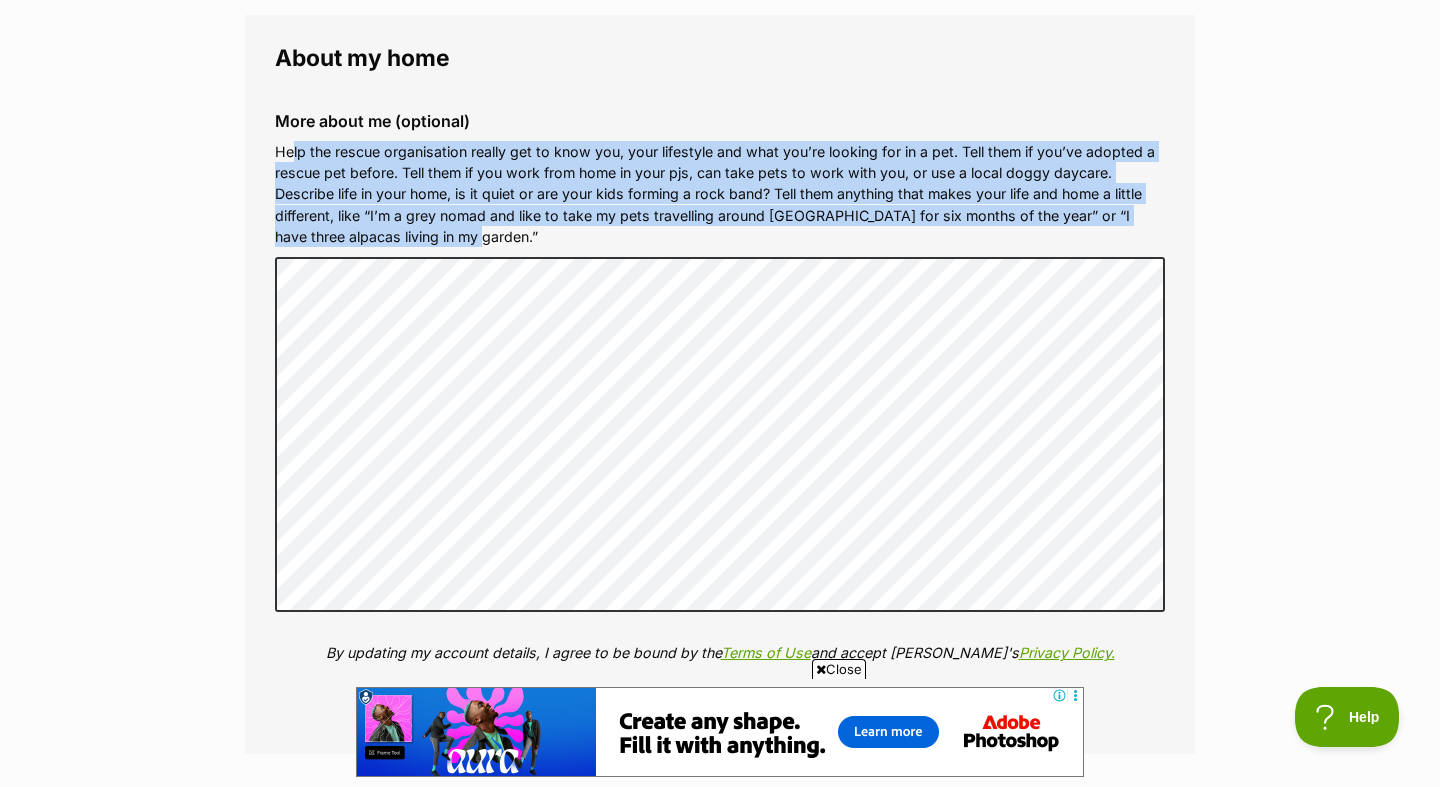 drag, startPoint x: 295, startPoint y: 147, endPoint x: 552, endPoint y: 239, distance: 272.9707 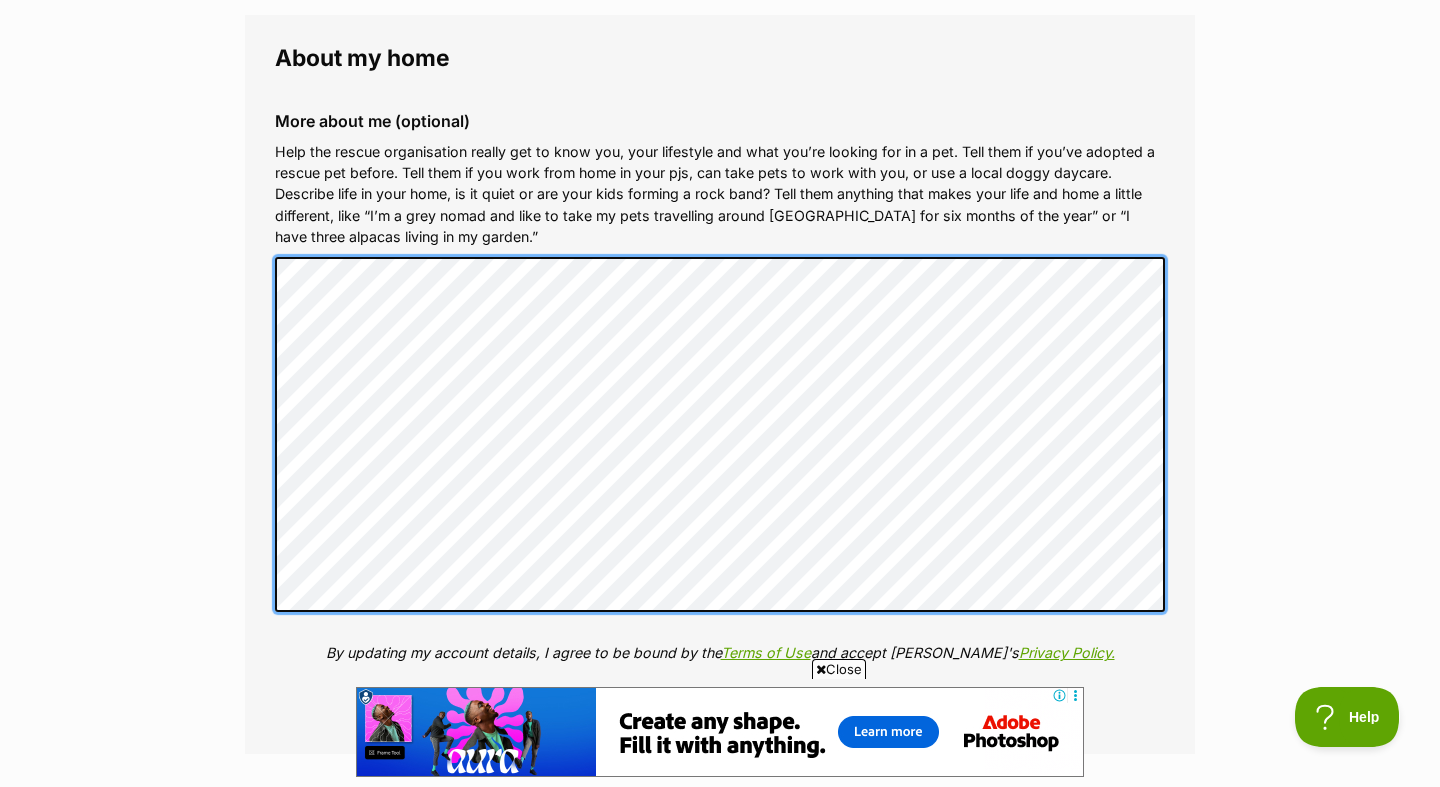 scroll, scrollTop: 0, scrollLeft: 0, axis: both 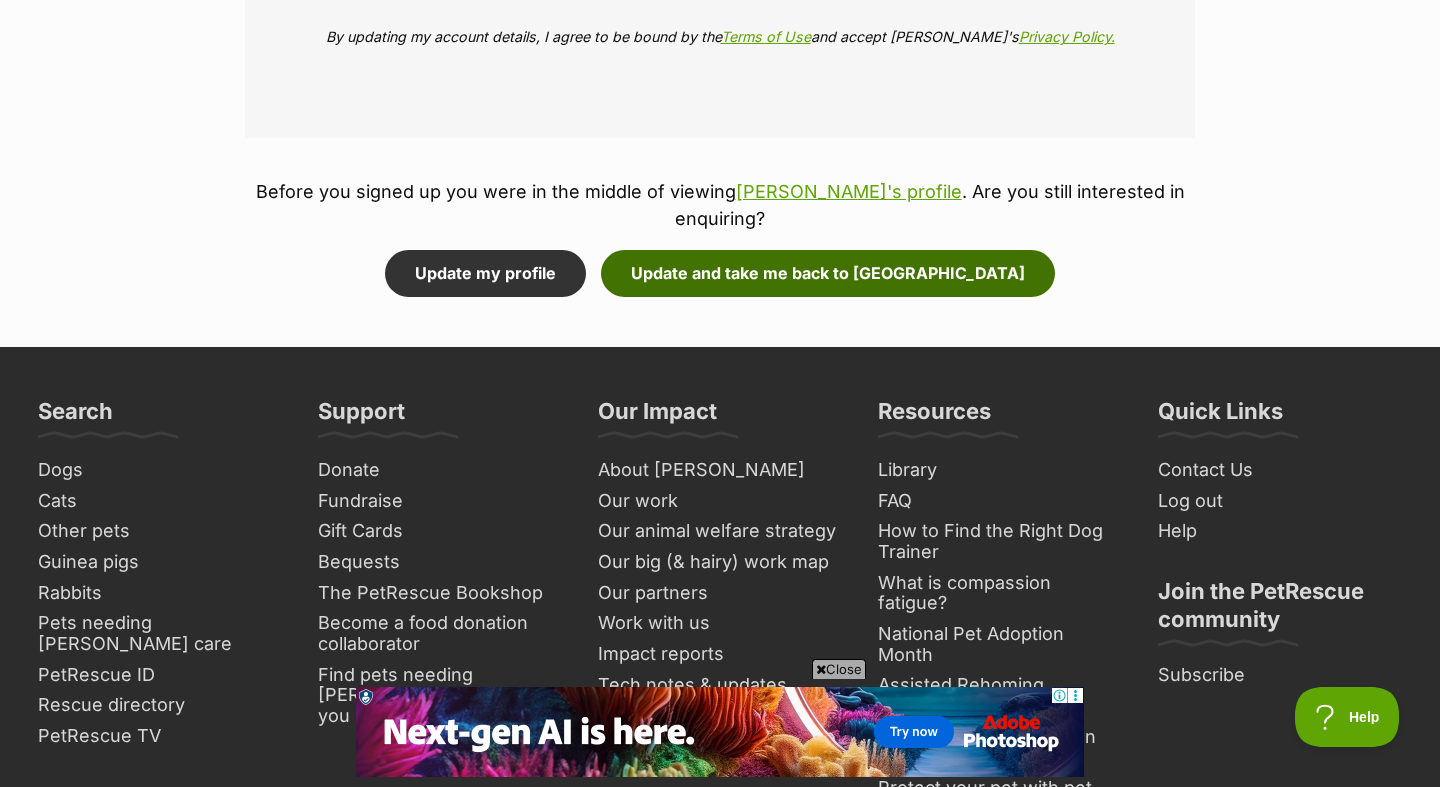 click on "Update and take me back to [GEOGRAPHIC_DATA]" at bounding box center [828, 273] 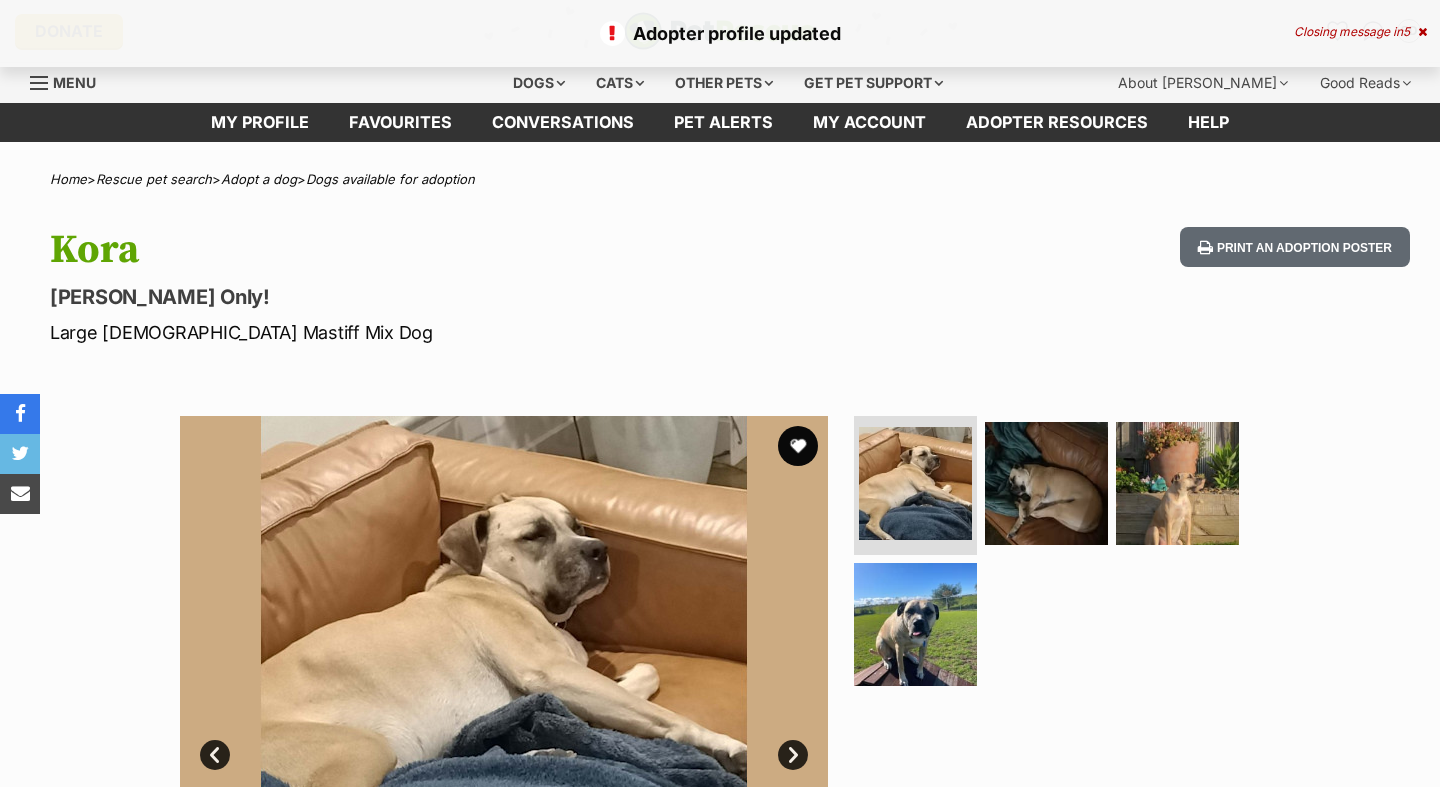 scroll, scrollTop: 0, scrollLeft: 0, axis: both 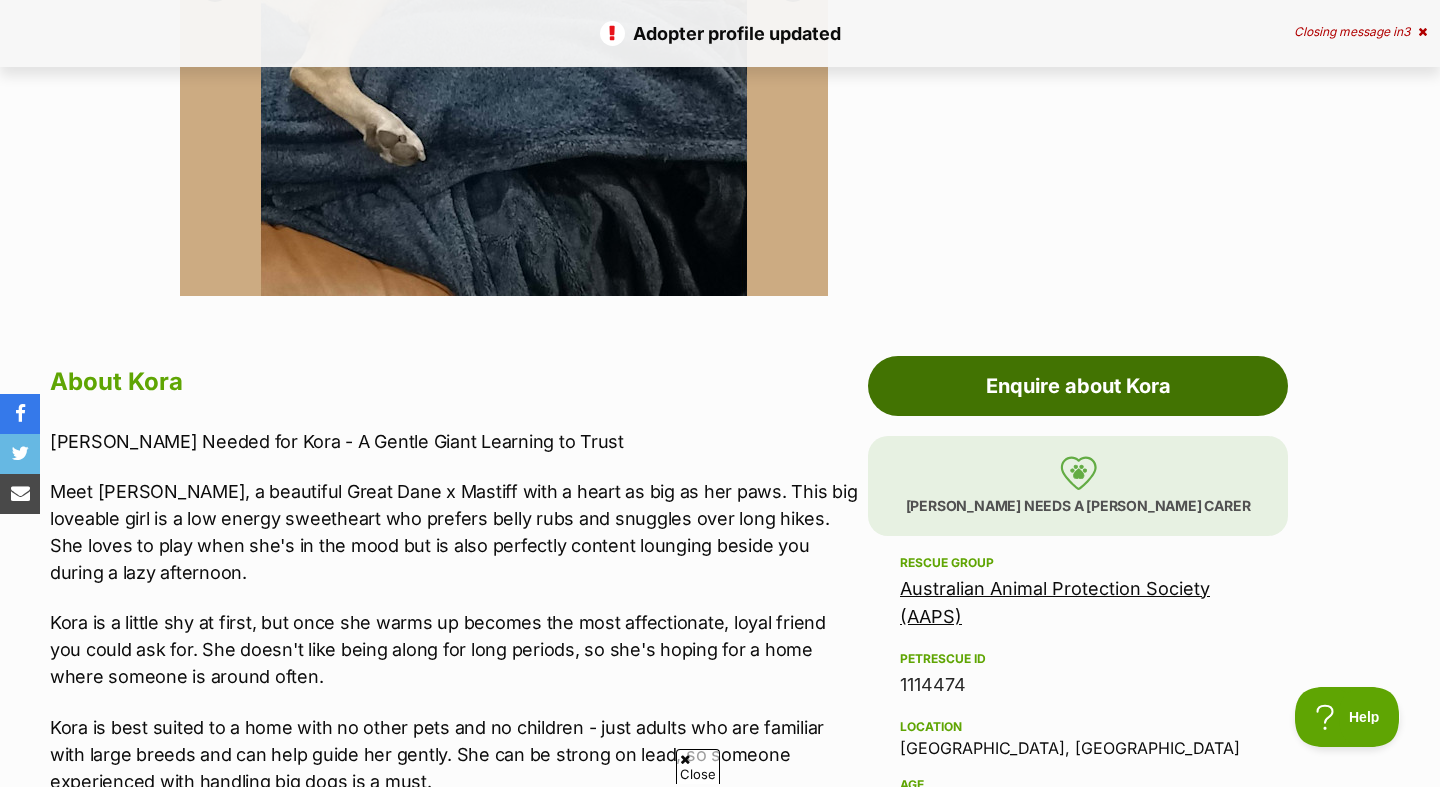 click on "Enquire about Kora" at bounding box center [1078, 386] 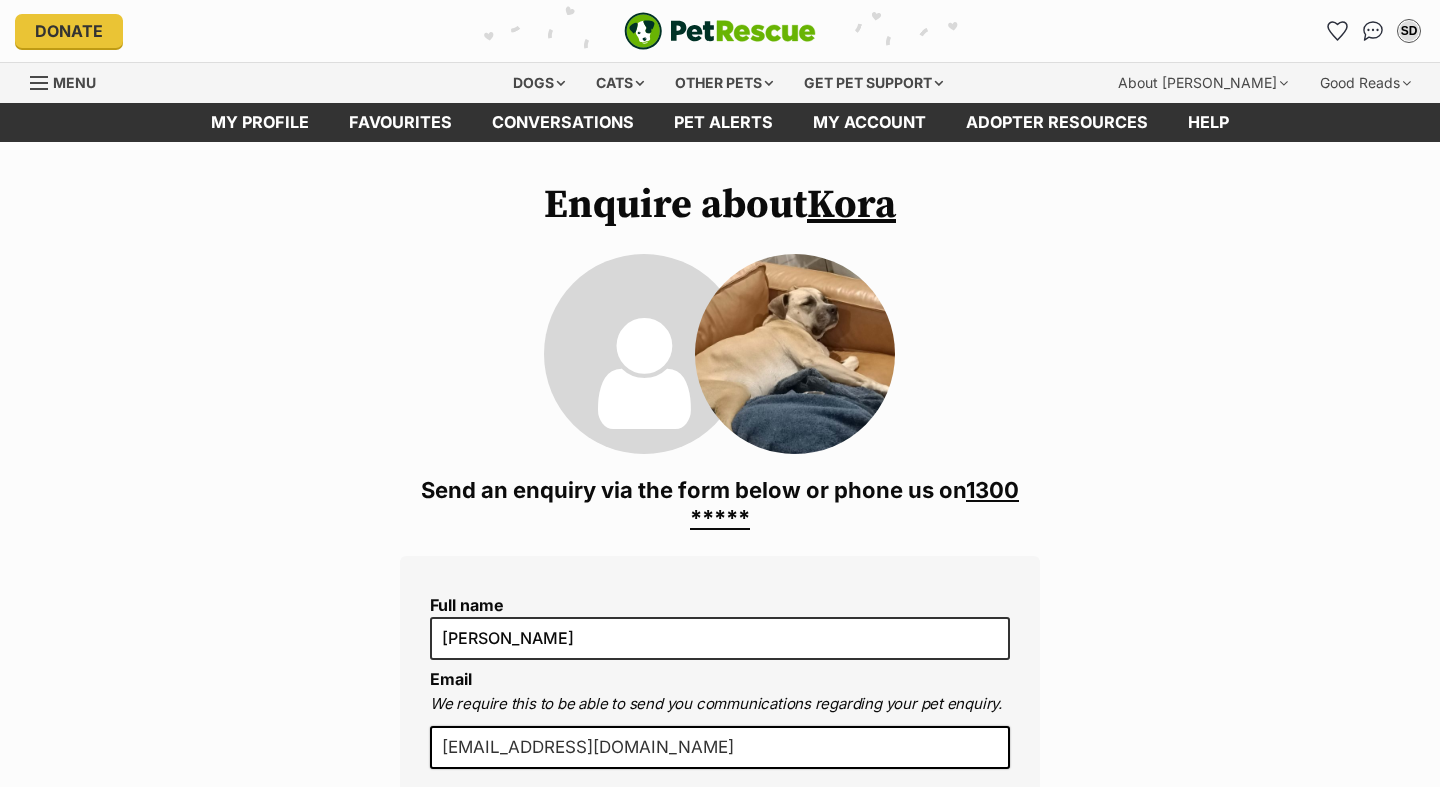 scroll, scrollTop: 0, scrollLeft: 0, axis: both 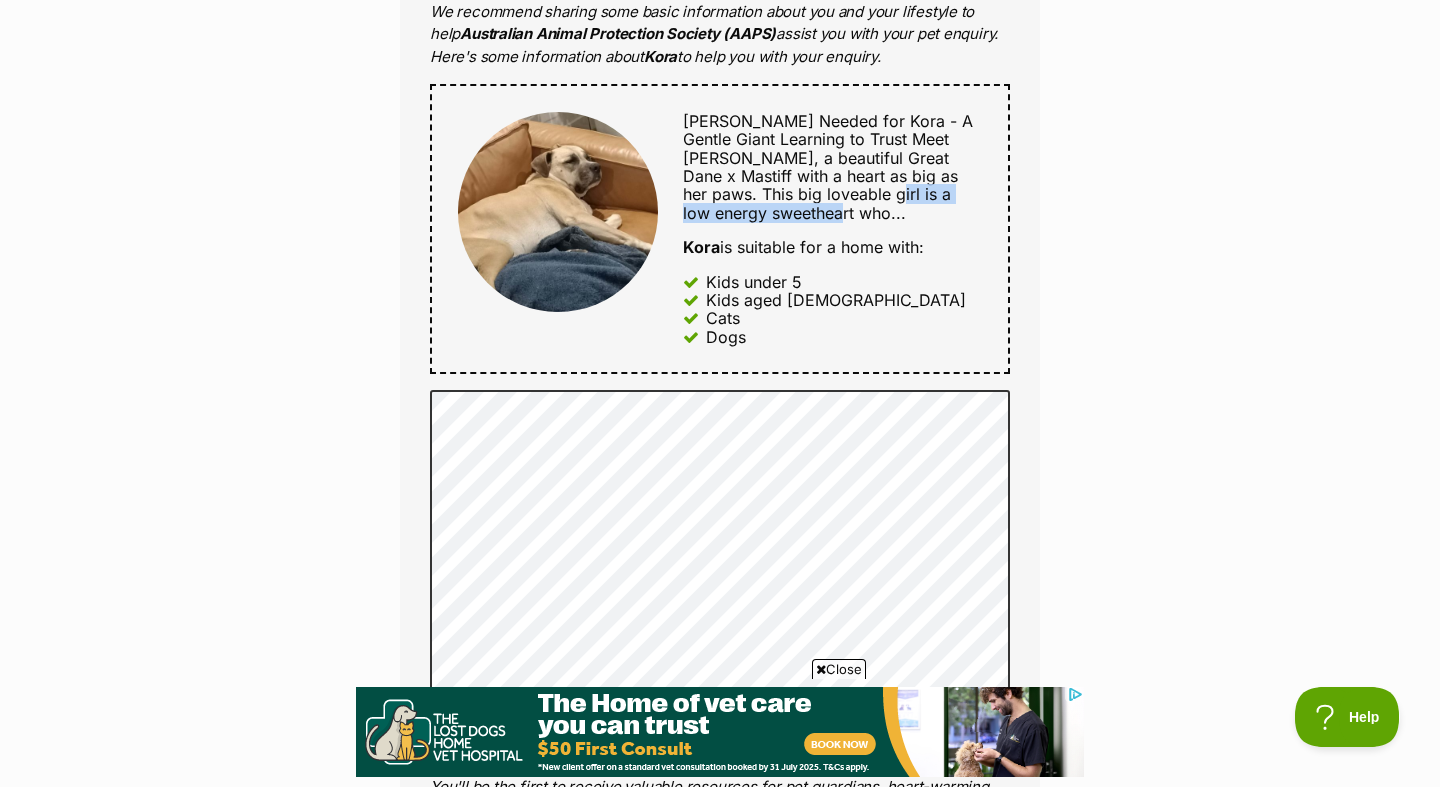 drag, startPoint x: 810, startPoint y: 194, endPoint x: 1013, endPoint y: 205, distance: 203.2978 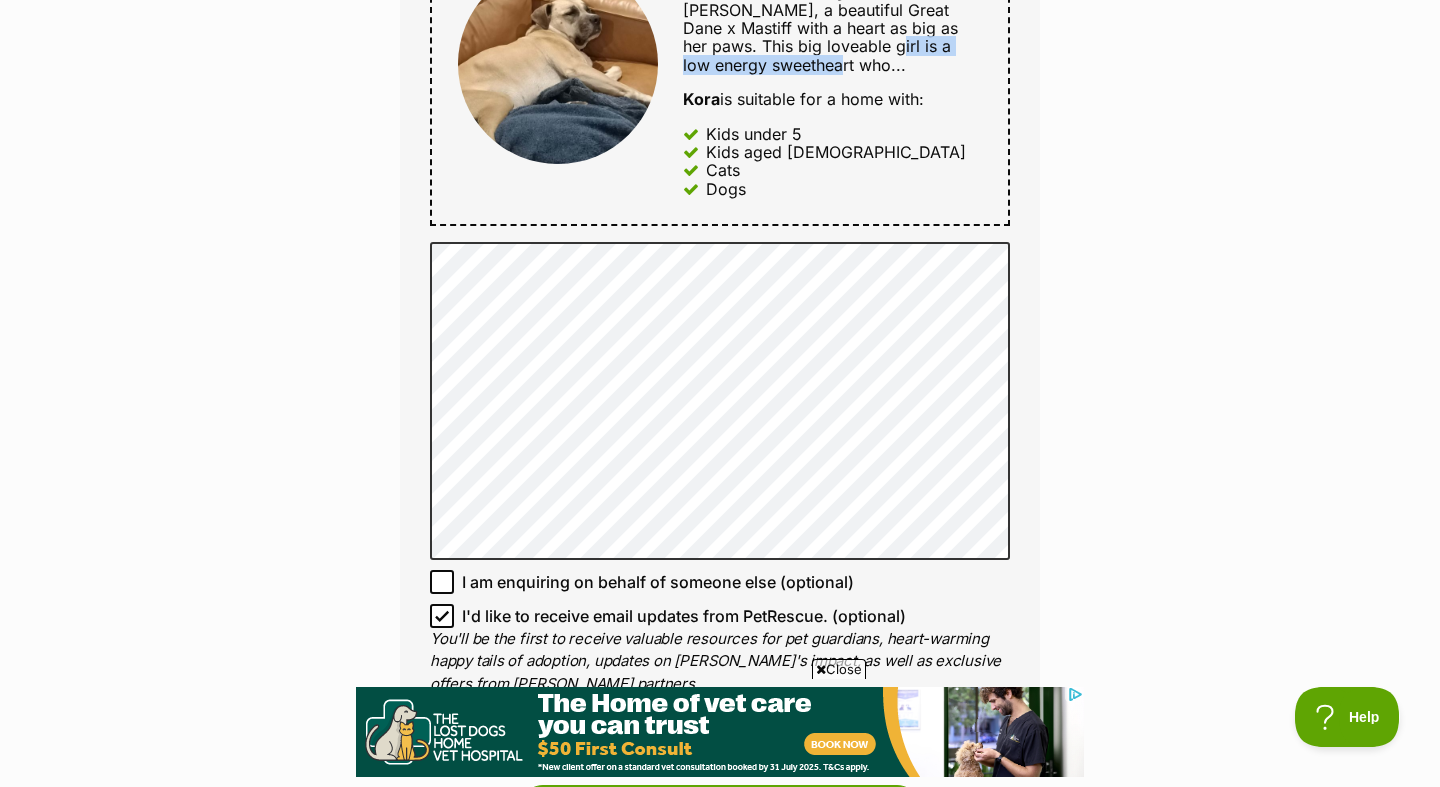 scroll, scrollTop: 1155, scrollLeft: 0, axis: vertical 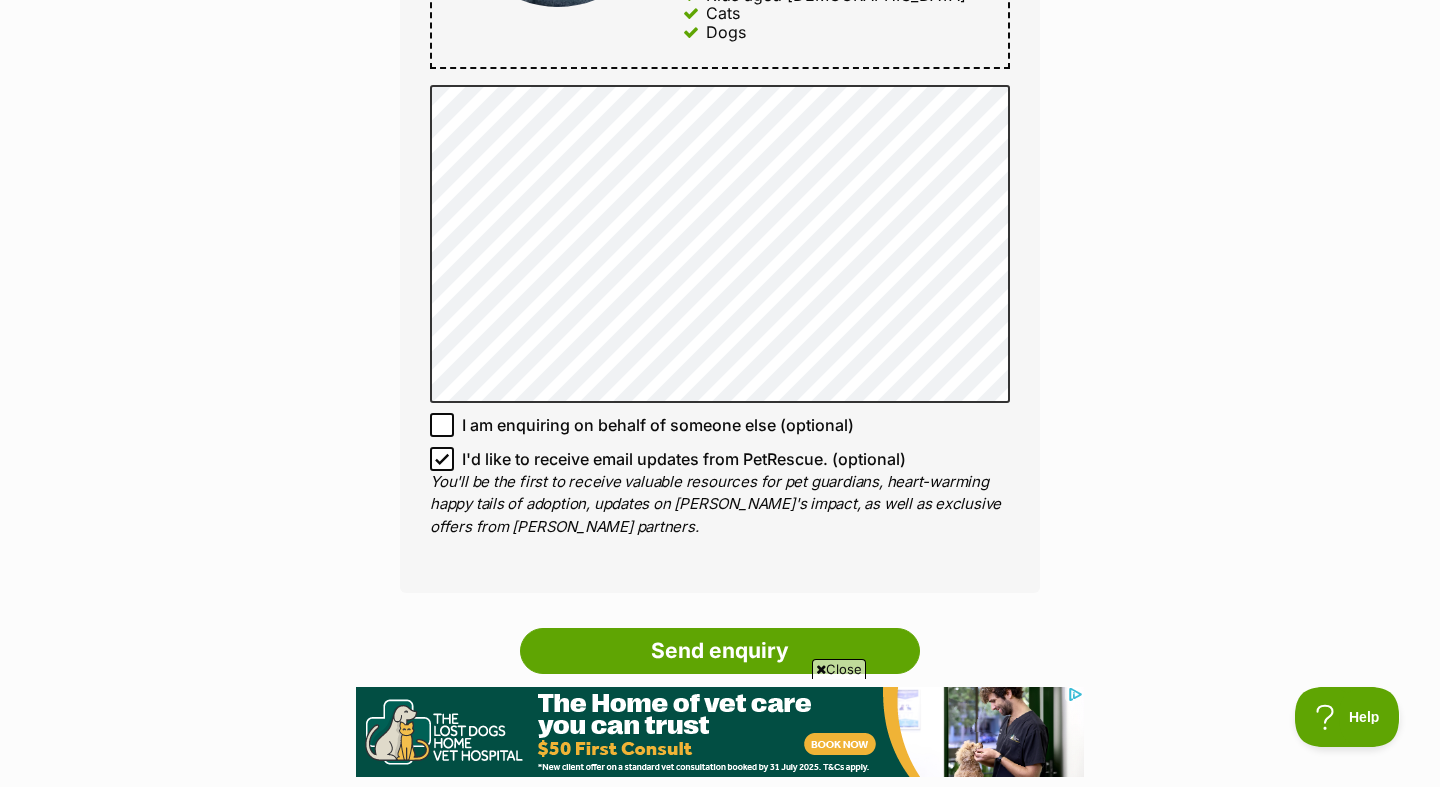 click 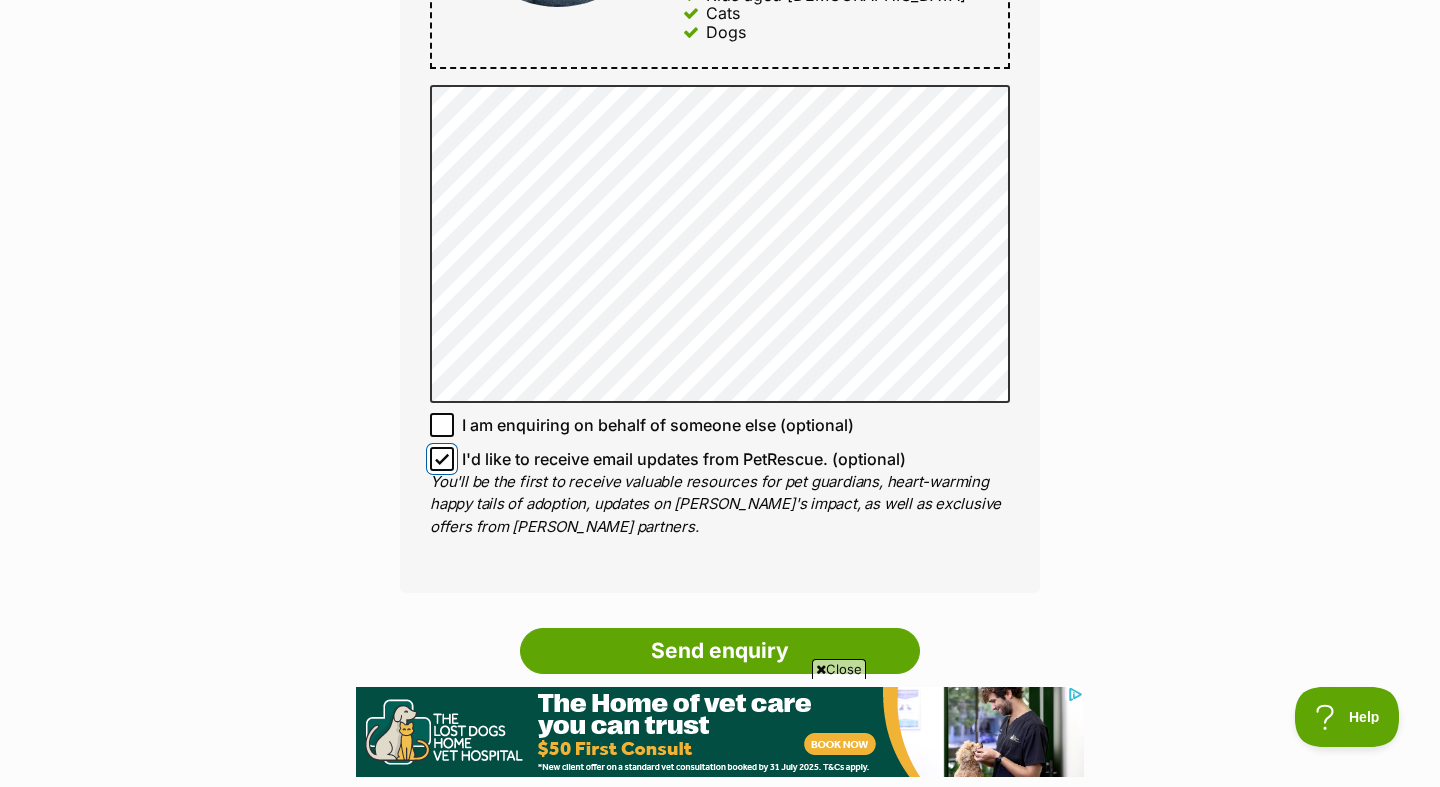 checkbox on "false" 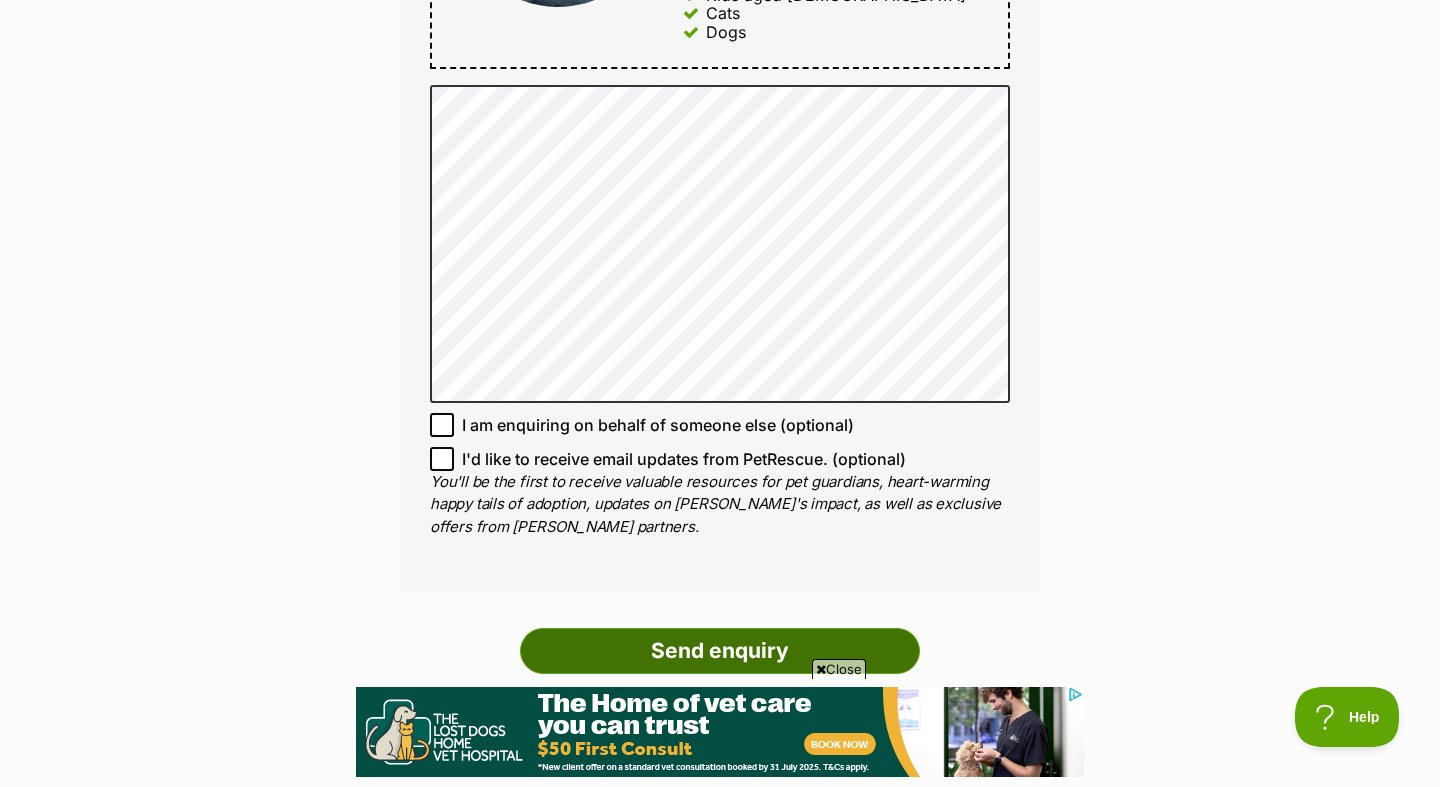 click on "Send enquiry" at bounding box center [720, 651] 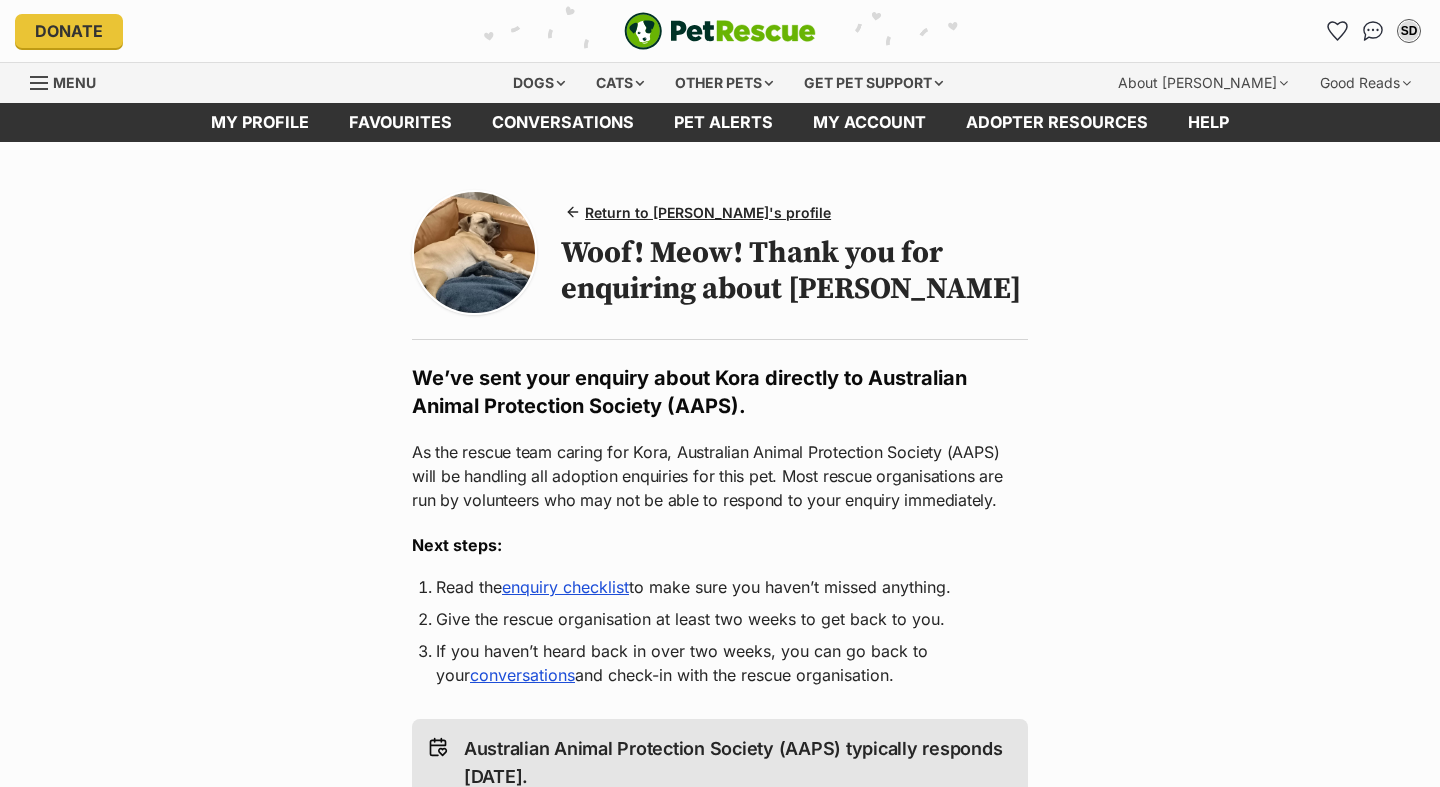 scroll, scrollTop: 0, scrollLeft: 0, axis: both 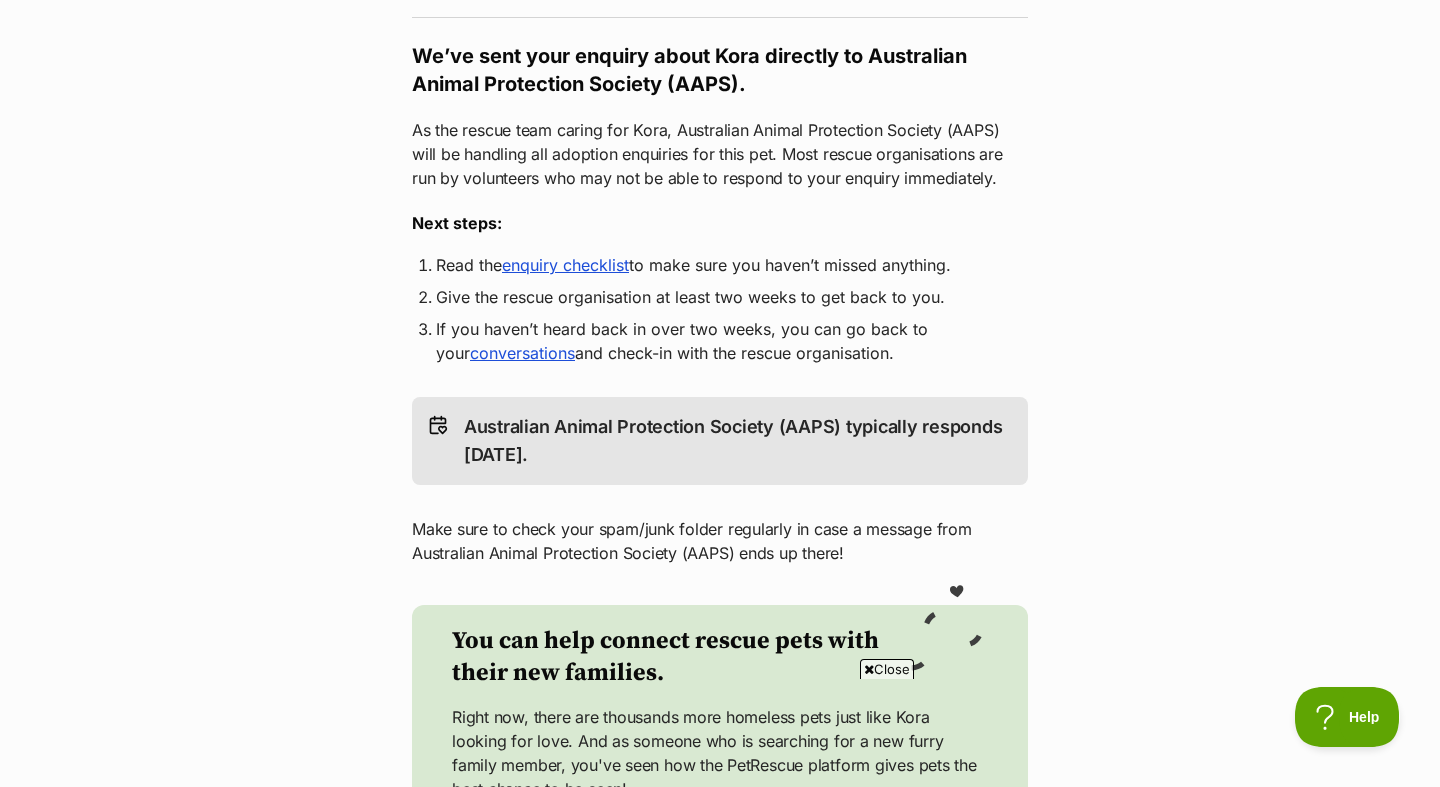 click on "enquiry checklist" at bounding box center (565, 265) 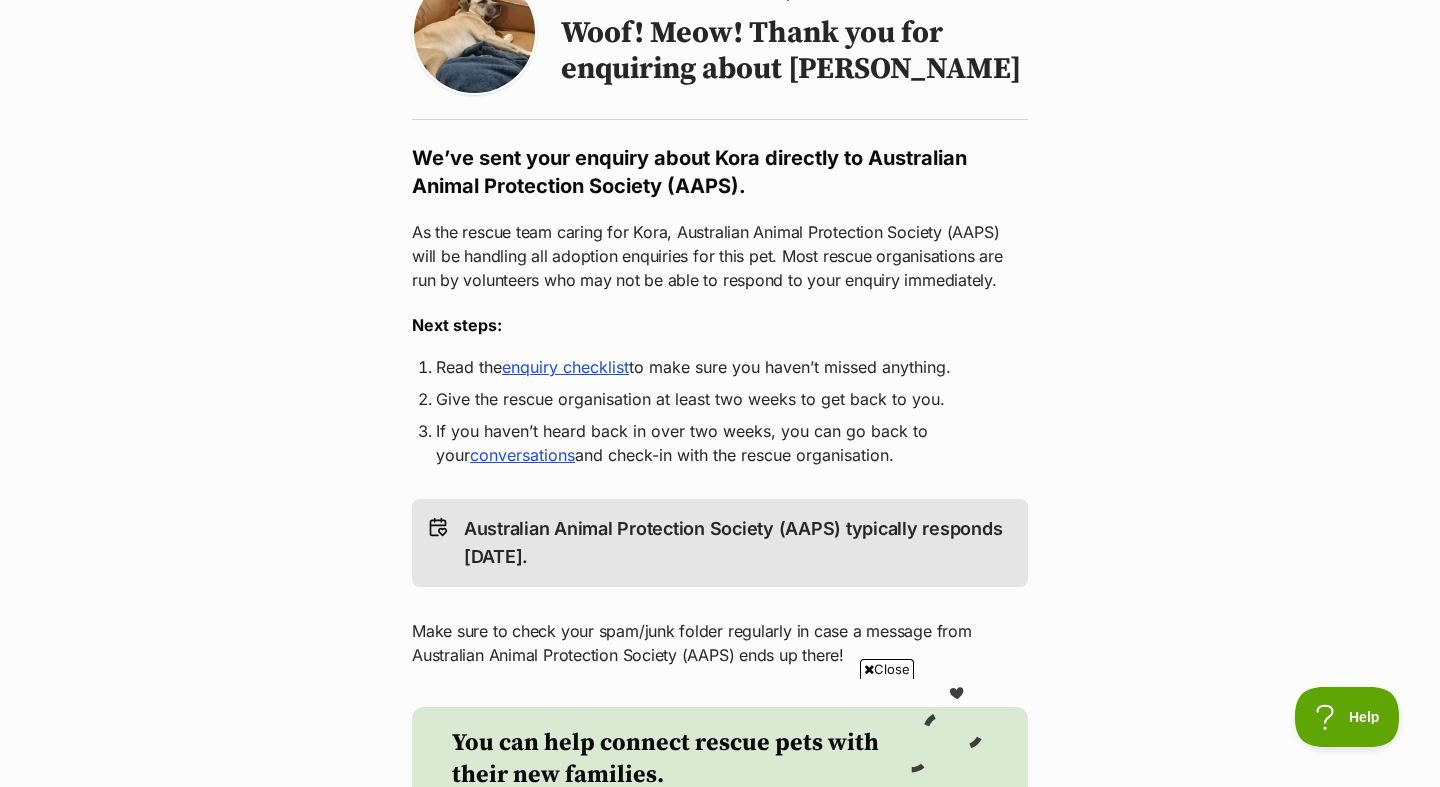 scroll, scrollTop: 221, scrollLeft: 0, axis: vertical 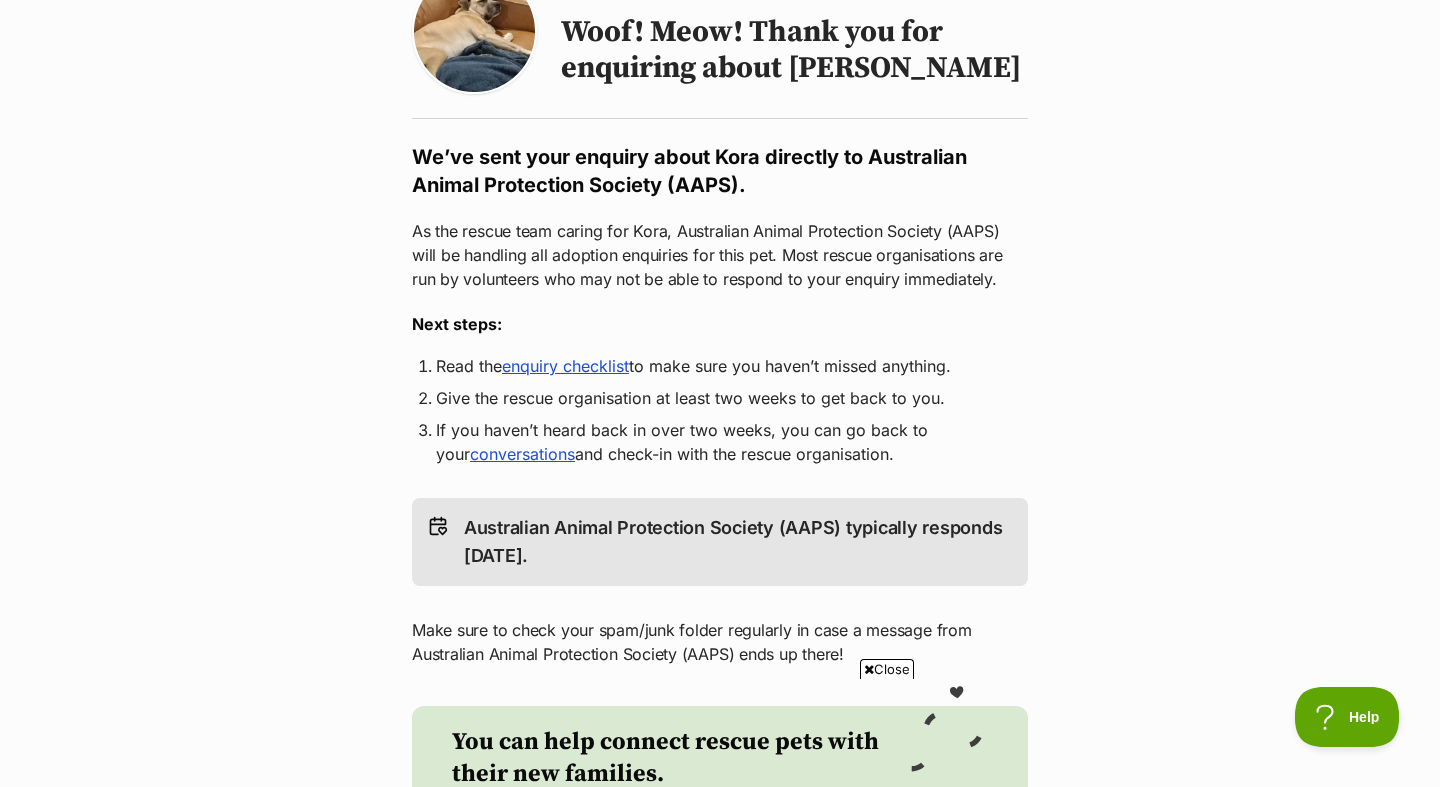 click on "enquiry checklist" at bounding box center (565, 366) 